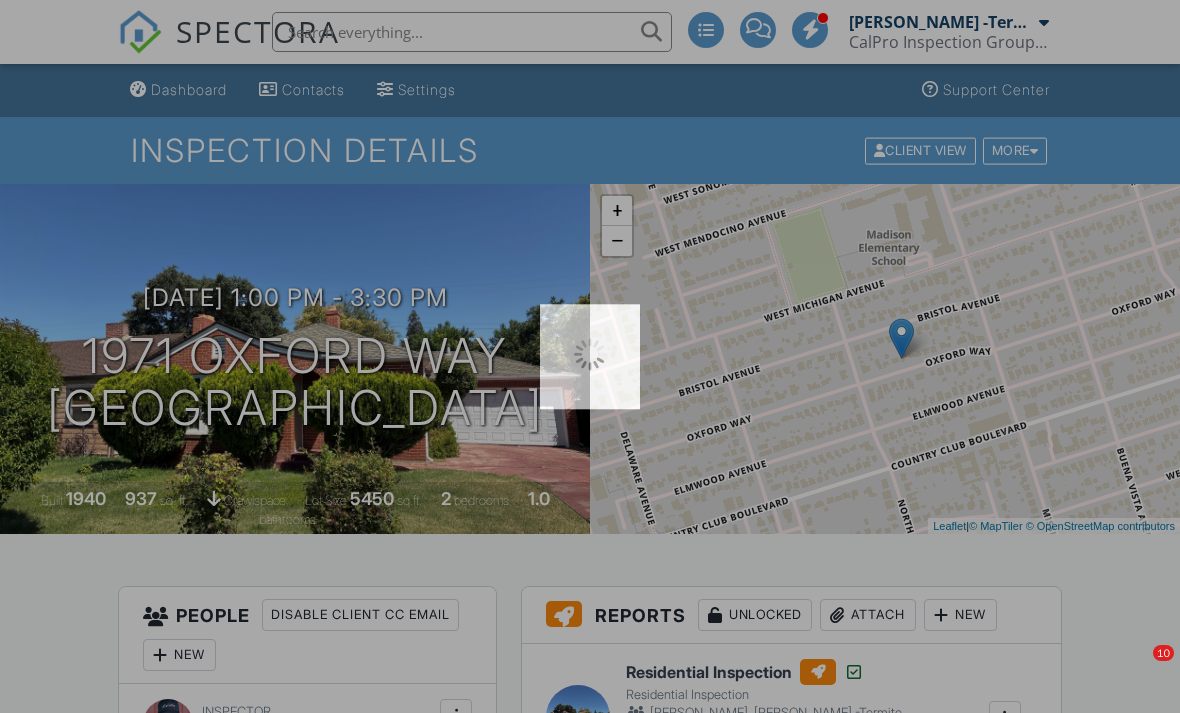 scroll, scrollTop: 0, scrollLeft: 0, axis: both 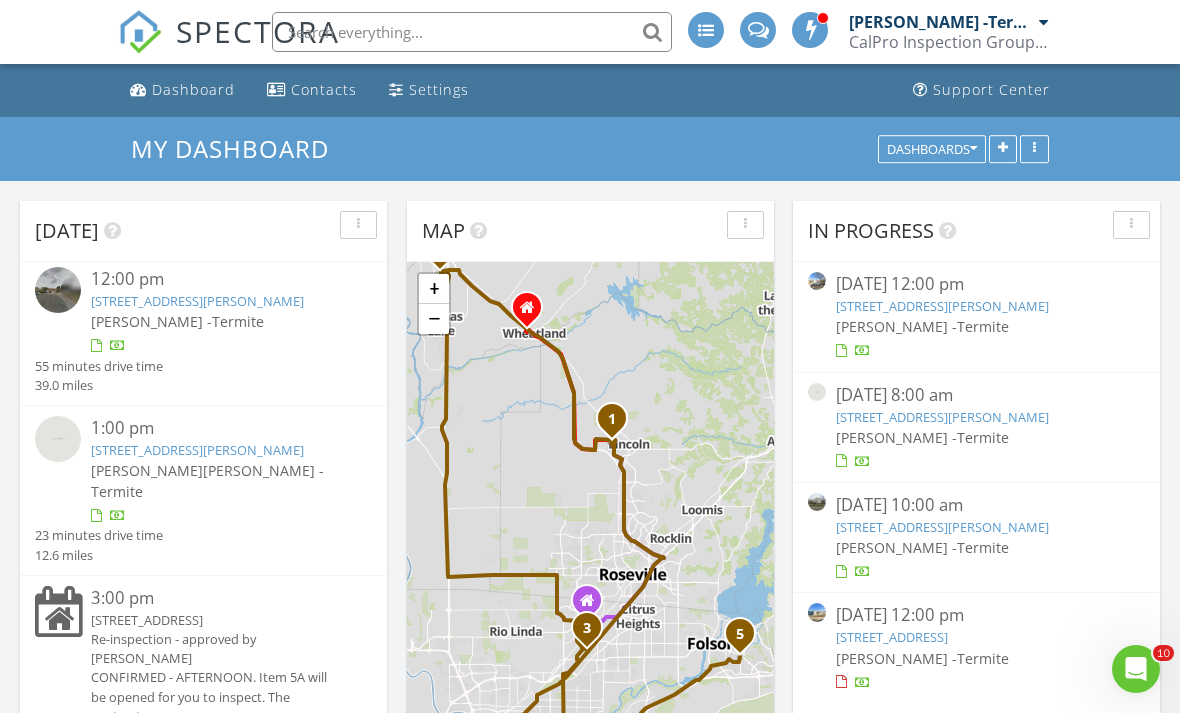 click on "[PERSON_NAME] -Termite" at bounding box center (217, 321) 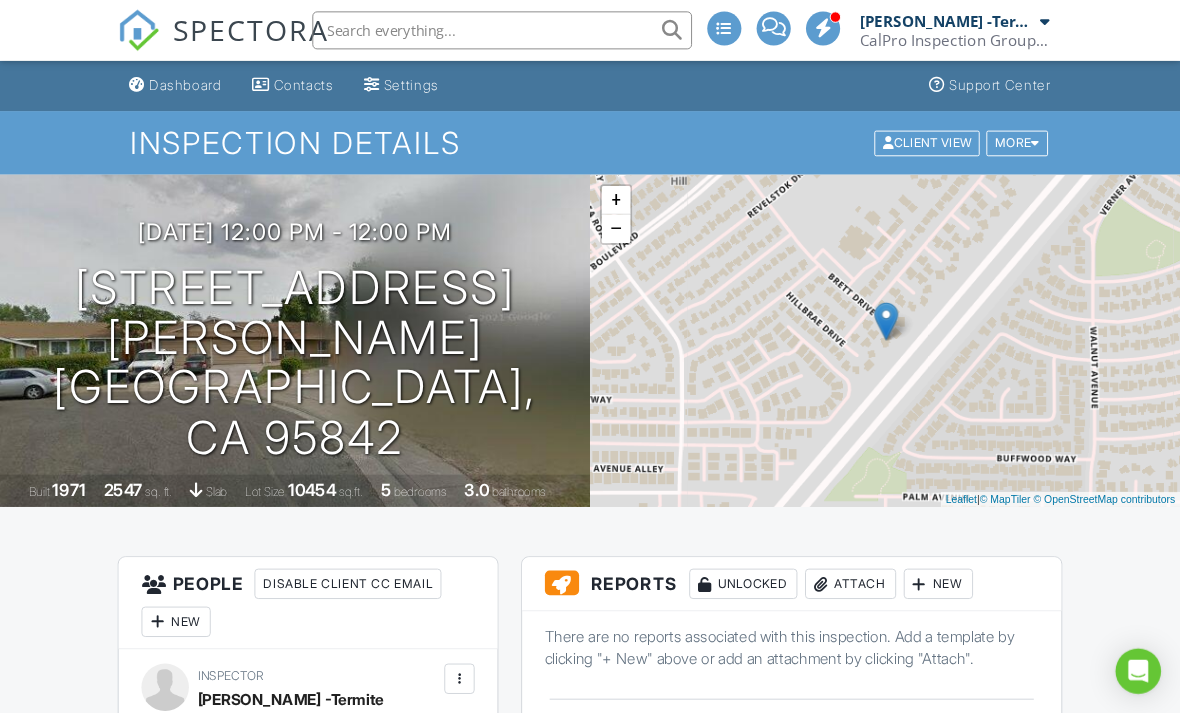 scroll, scrollTop: 0, scrollLeft: 0, axis: both 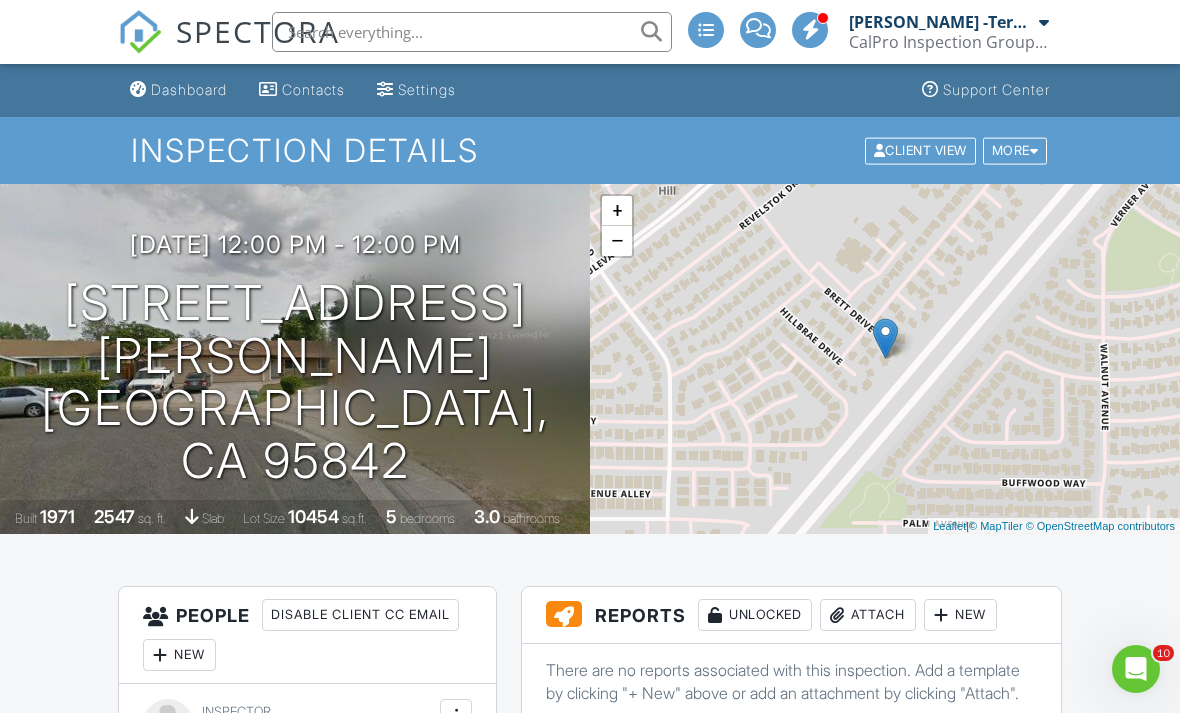 click on "Dashboard" at bounding box center (189, 89) 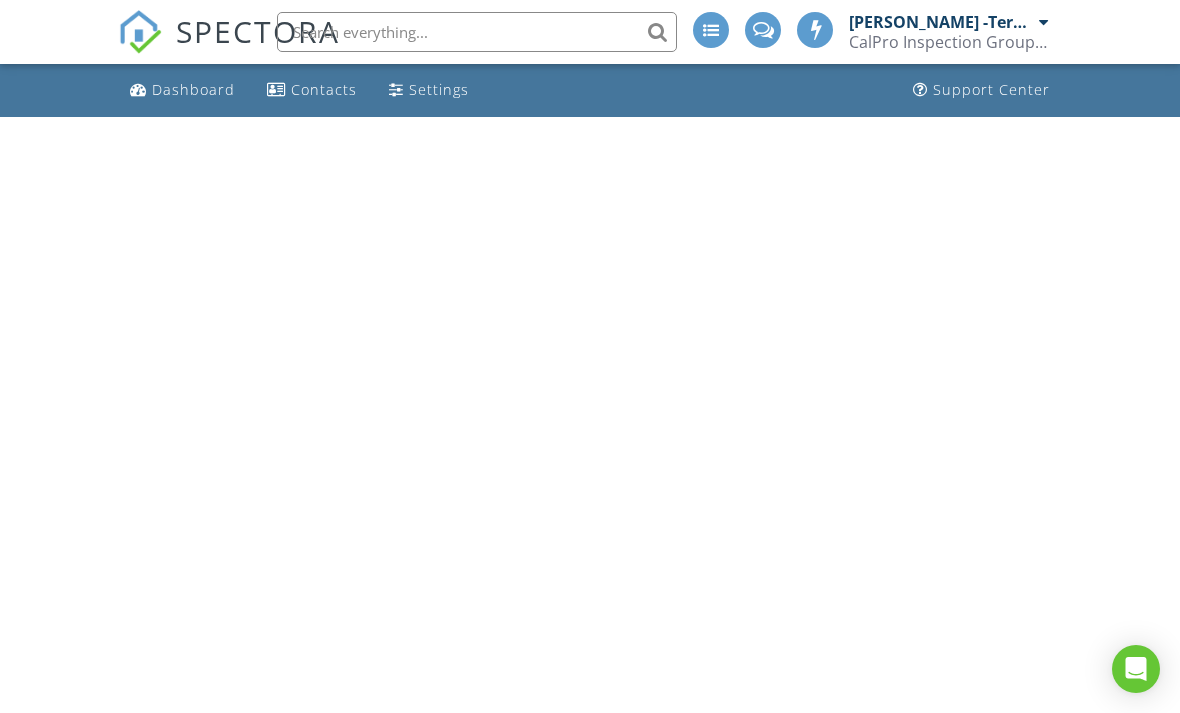 scroll, scrollTop: 0, scrollLeft: 0, axis: both 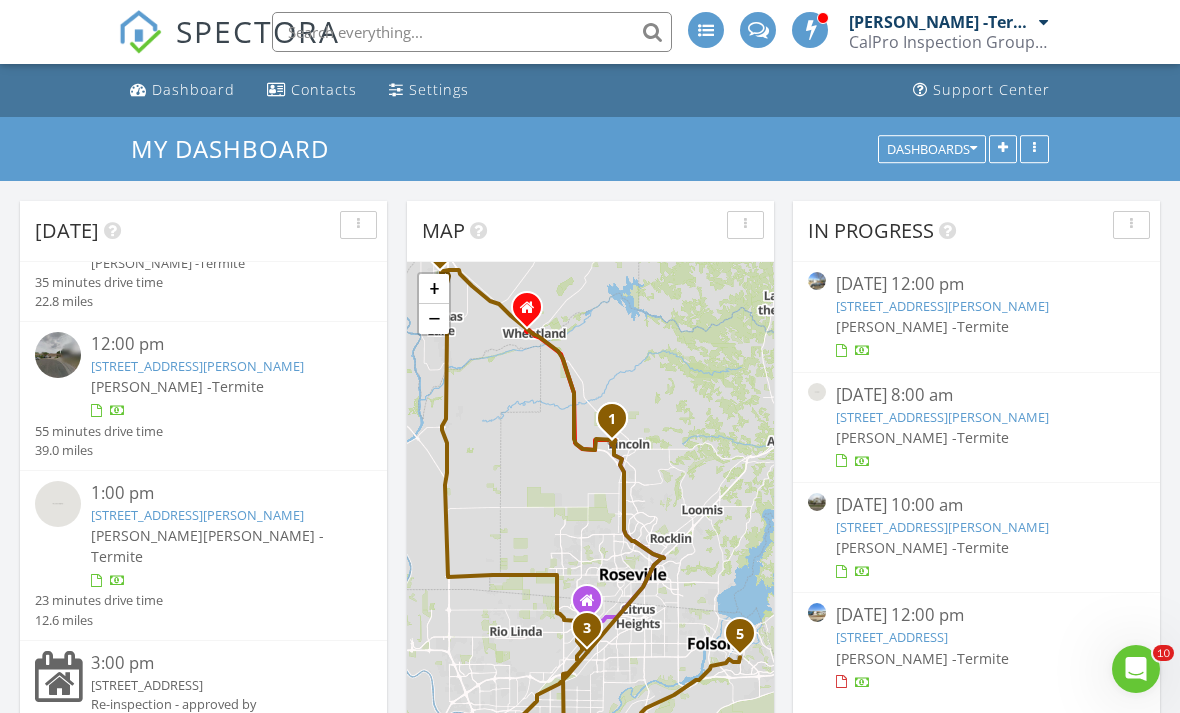 click on "3501 Bradshaw Rd 27, Sacramento, CA 95827" at bounding box center [197, 515] 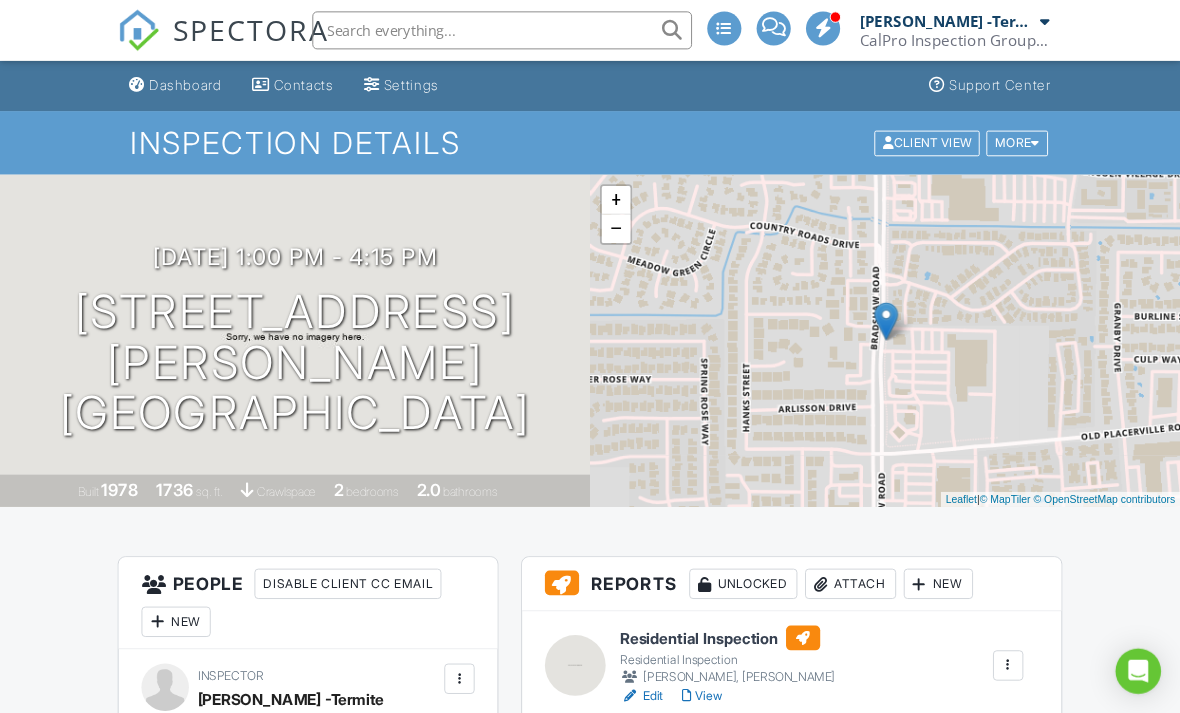 scroll, scrollTop: 0, scrollLeft: 0, axis: both 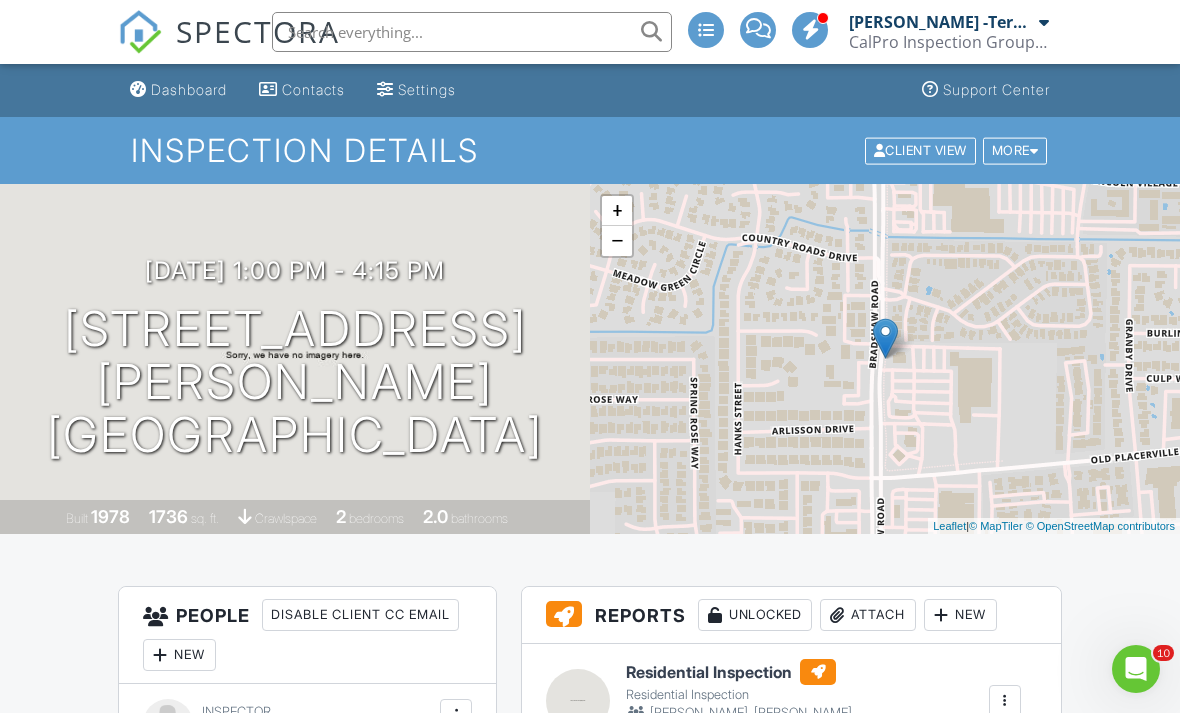 click on "Dashboard" at bounding box center (189, 89) 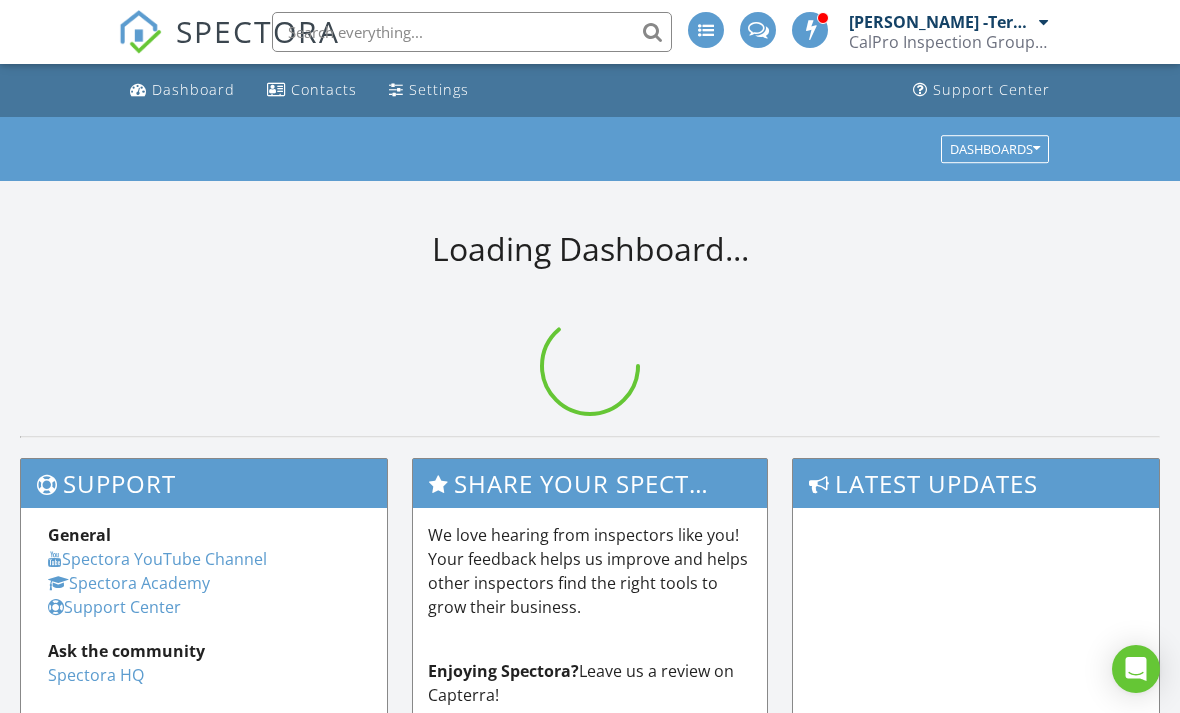 scroll, scrollTop: 0, scrollLeft: 0, axis: both 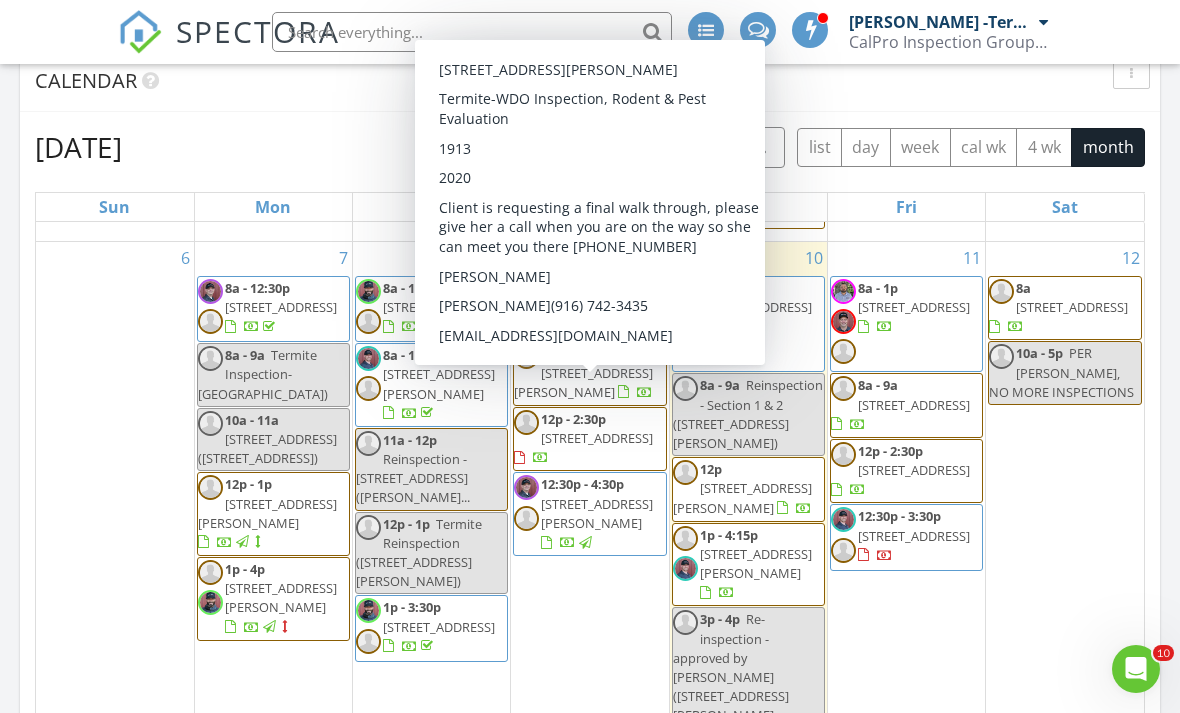 click on "3288 Crocker Dr, Sacramento 95818" at bounding box center (583, 382) 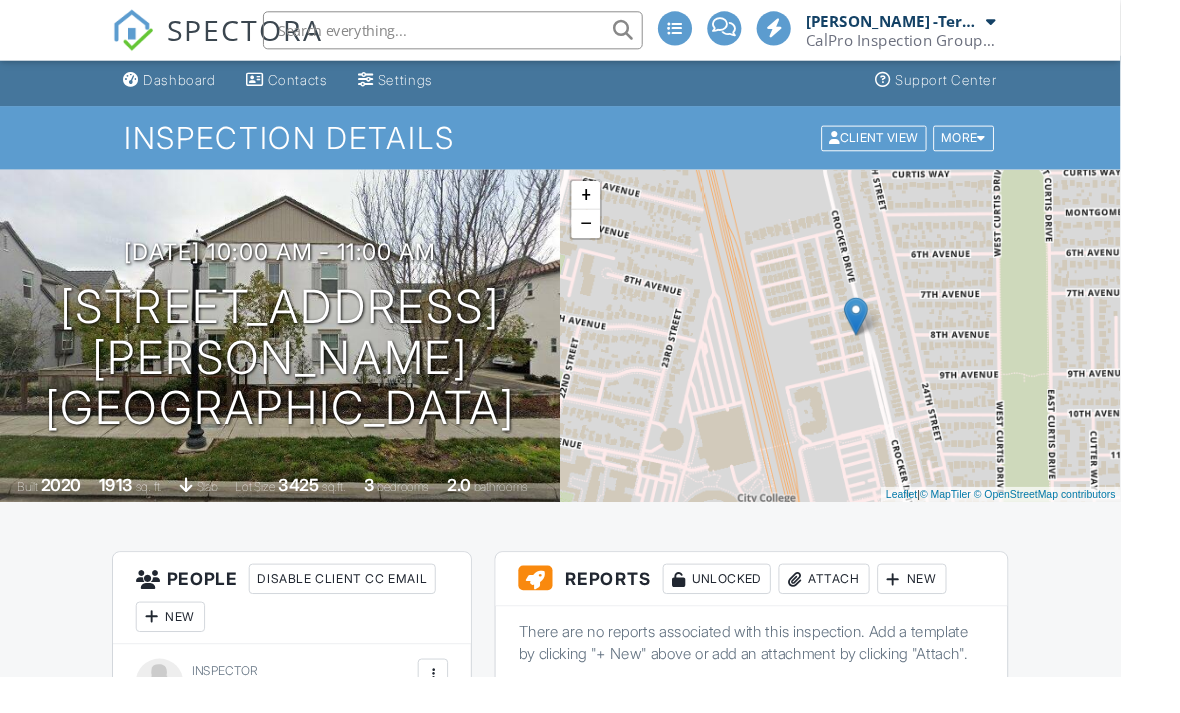scroll, scrollTop: 0, scrollLeft: 0, axis: both 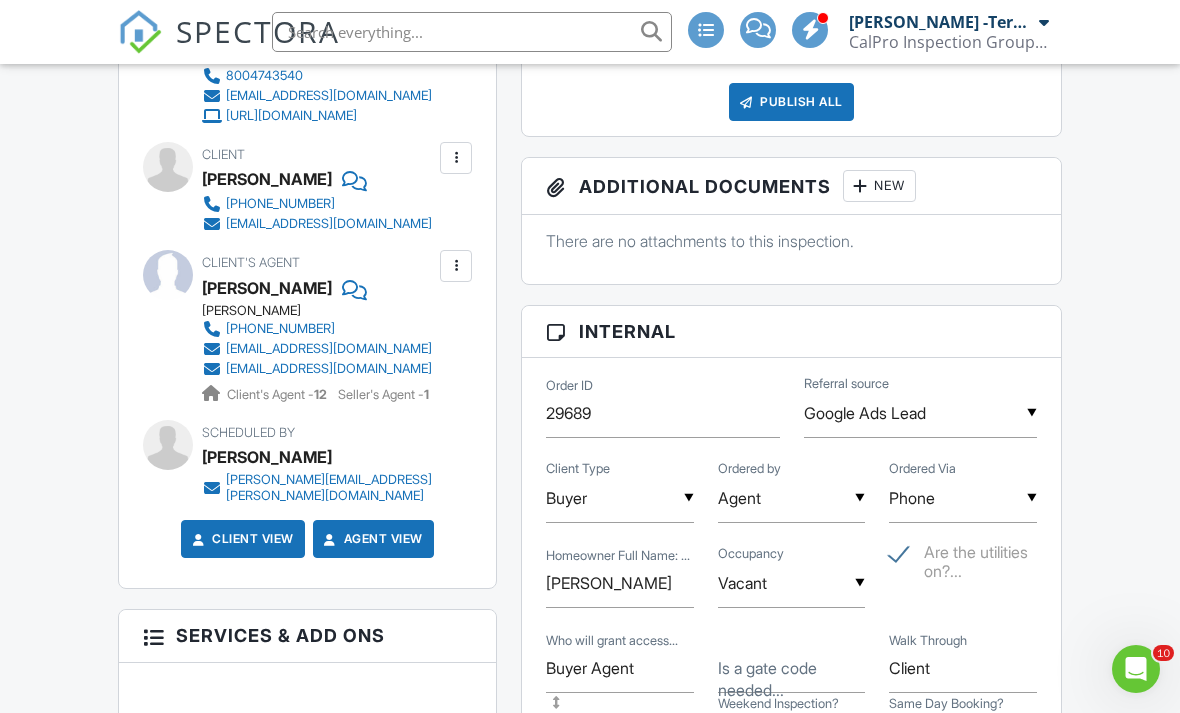 click on "SPECTORA" at bounding box center [258, 31] 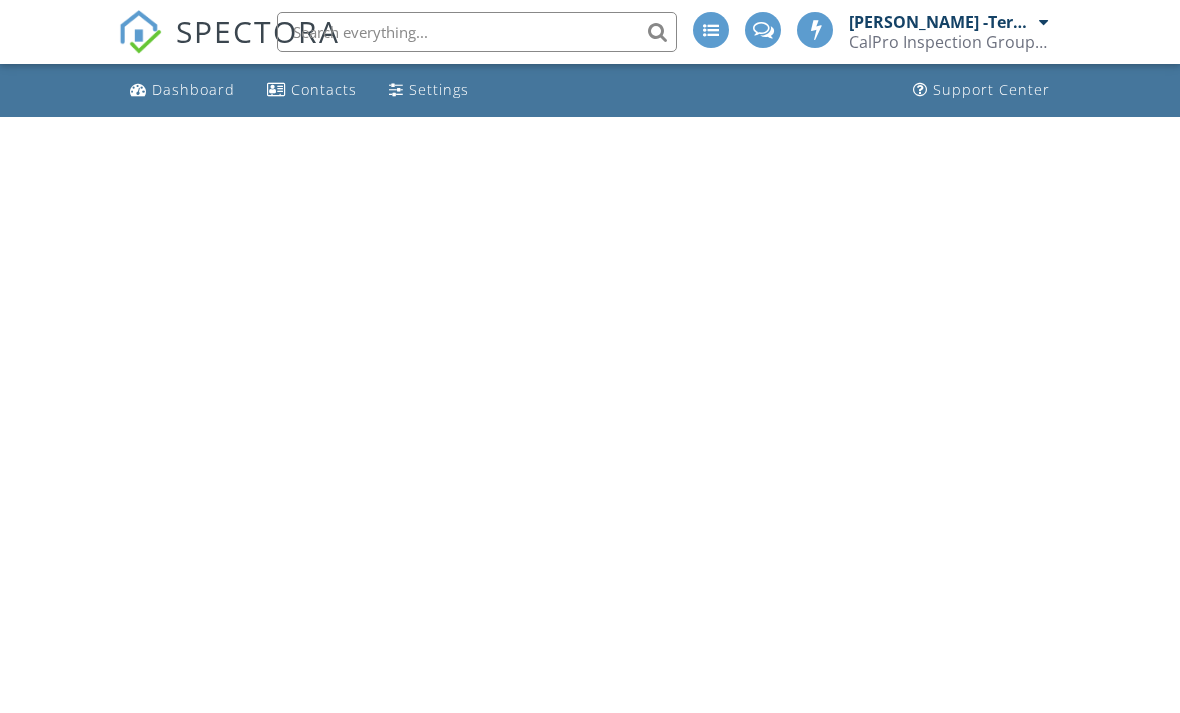 scroll, scrollTop: 0, scrollLeft: 0, axis: both 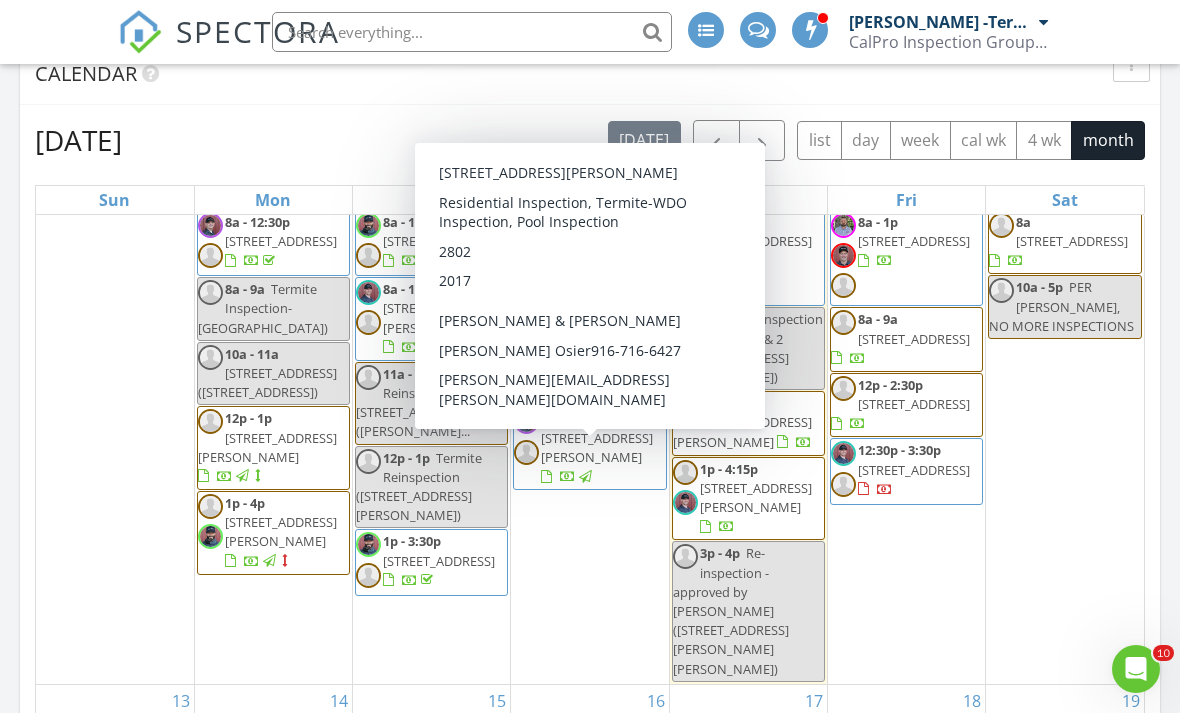 click at bounding box center [546, 477] 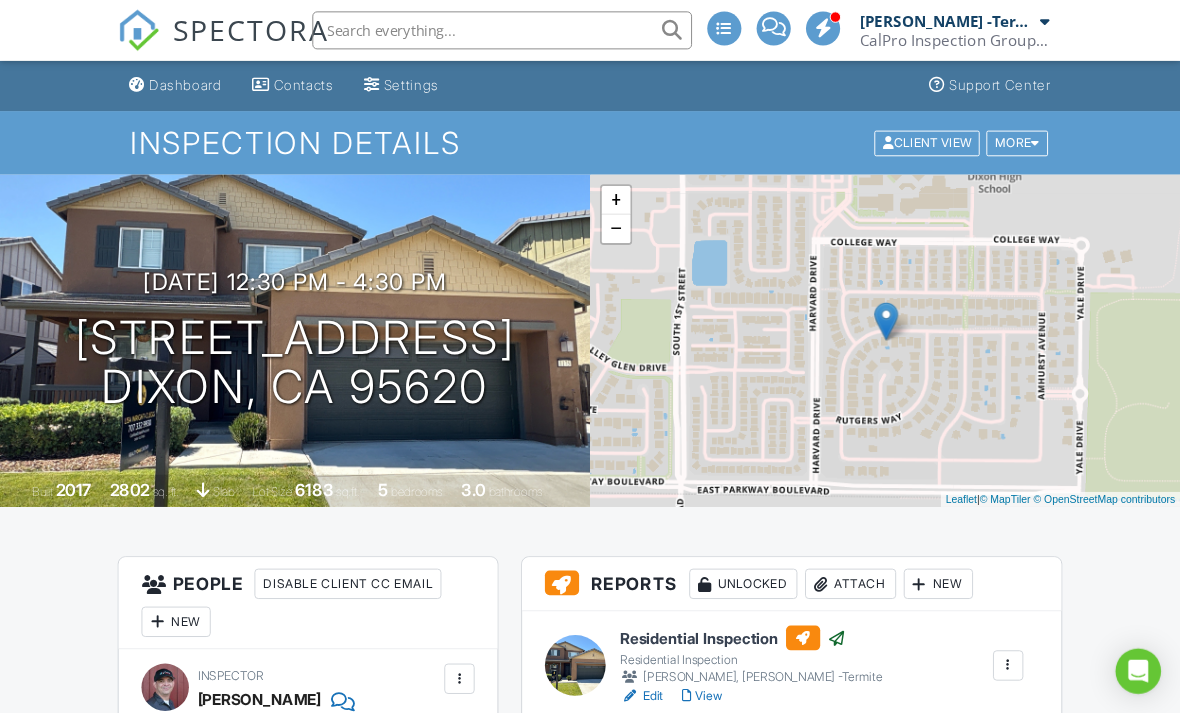 scroll, scrollTop: 0, scrollLeft: 0, axis: both 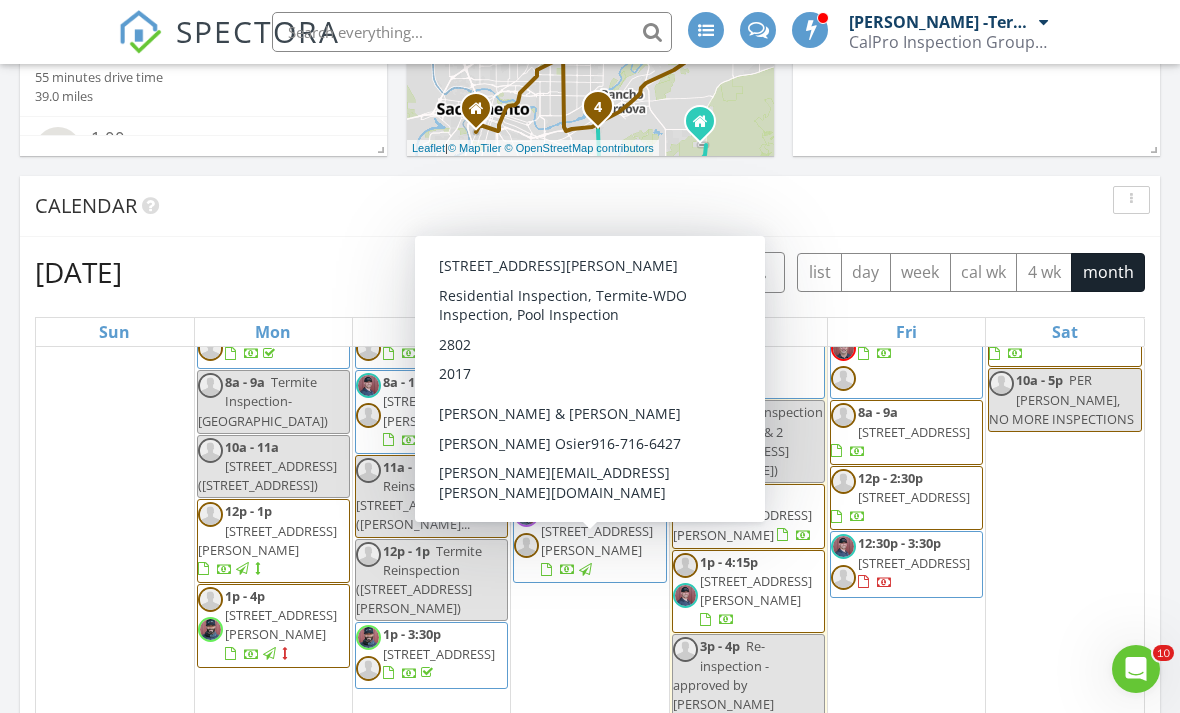 click on "[STREET_ADDRESS][PERSON_NAME]" at bounding box center (597, 540) 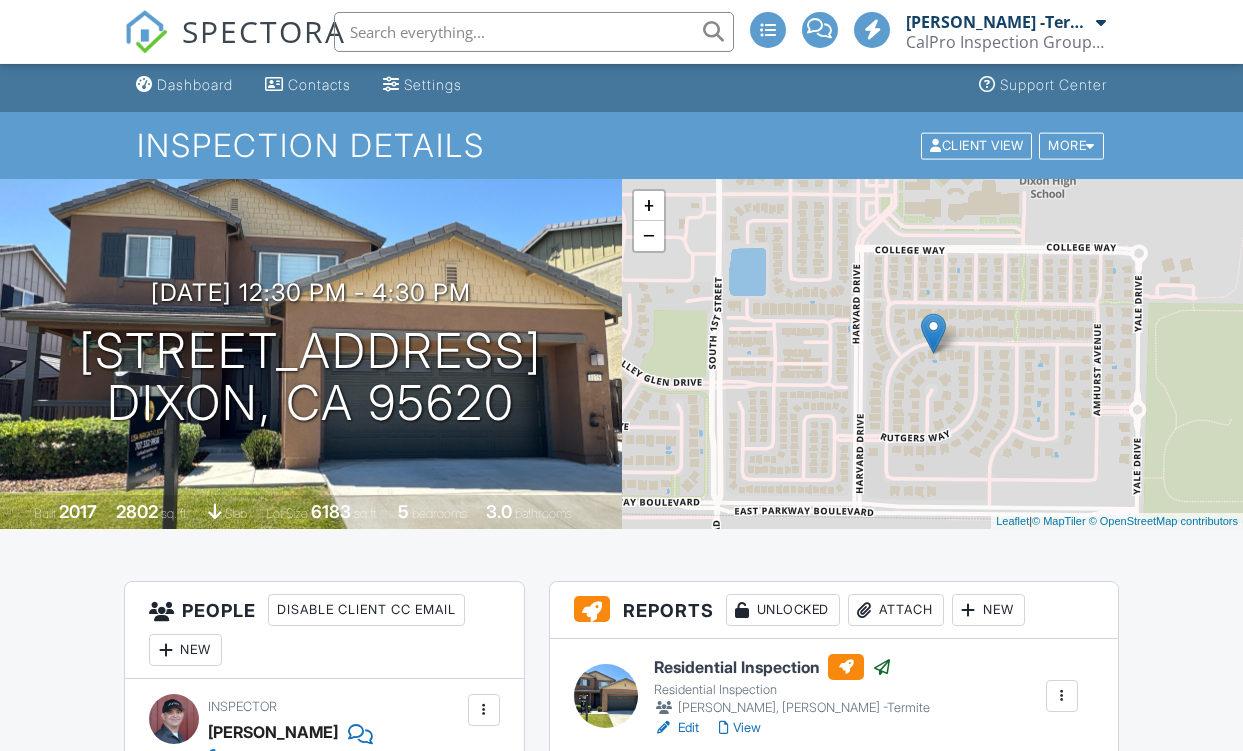 scroll, scrollTop: 155, scrollLeft: 0, axis: vertical 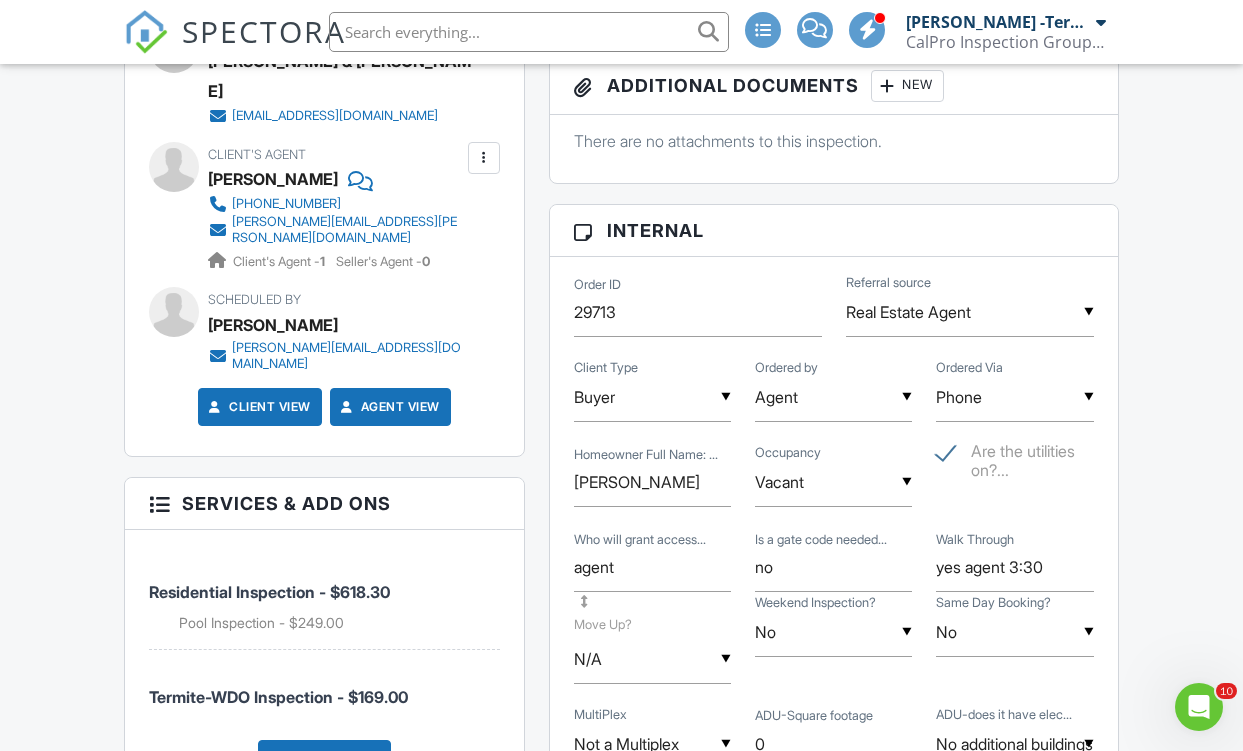 click on "SPECTORA" at bounding box center (264, 31) 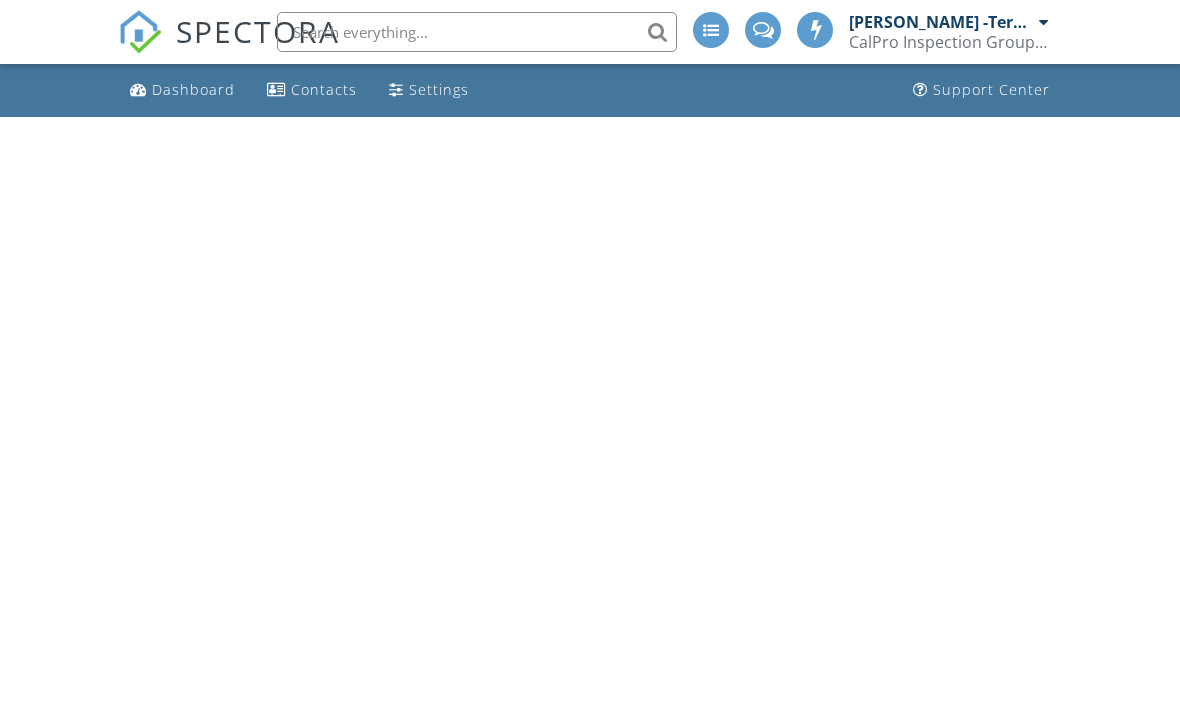 scroll, scrollTop: 0, scrollLeft: 0, axis: both 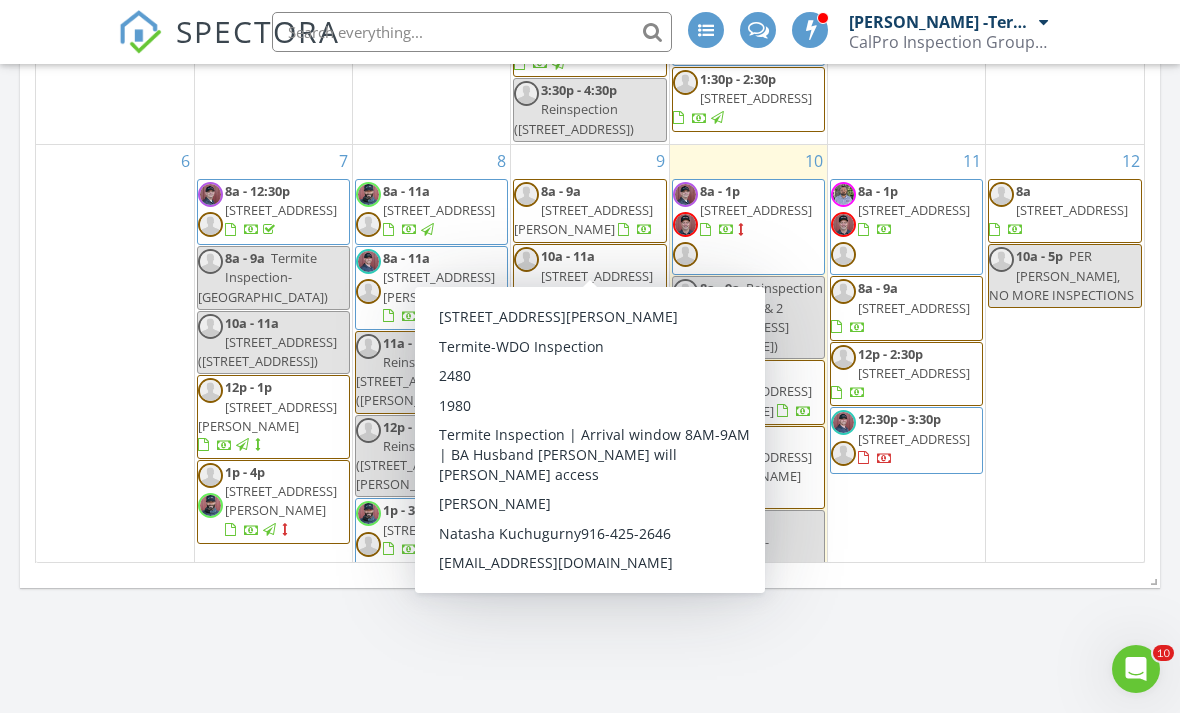 click on "[STREET_ADDRESS][PERSON_NAME]" at bounding box center (583, 219) 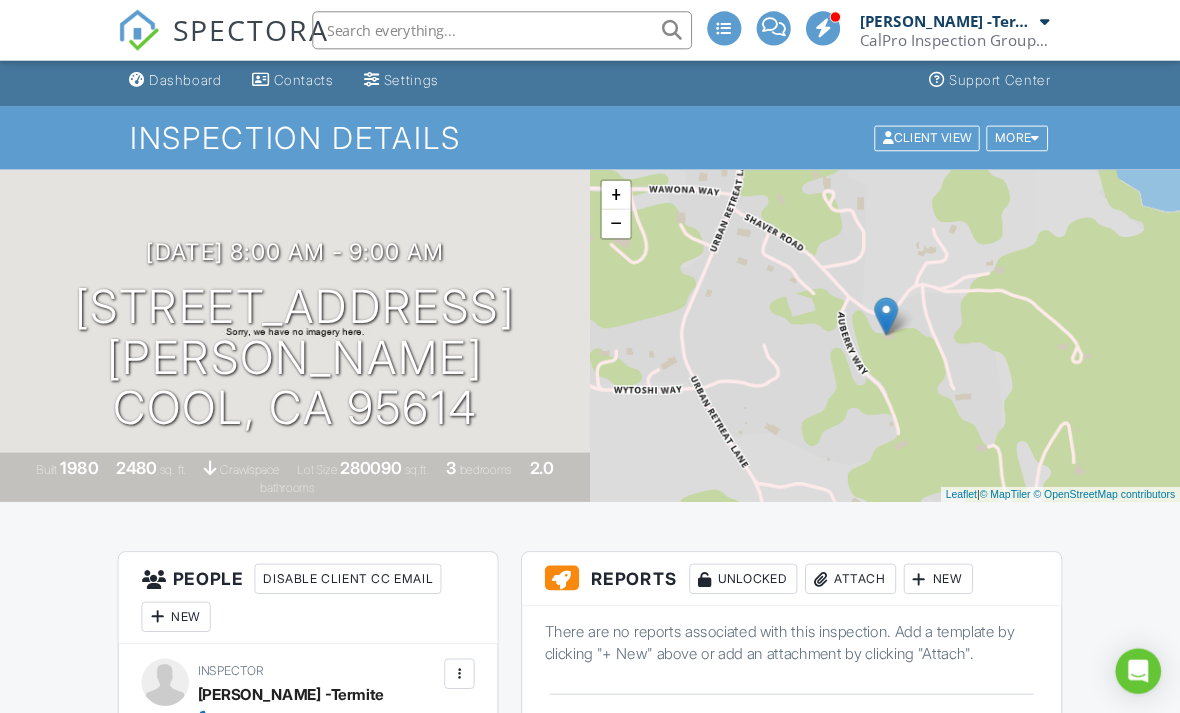 scroll, scrollTop: 0, scrollLeft: 0, axis: both 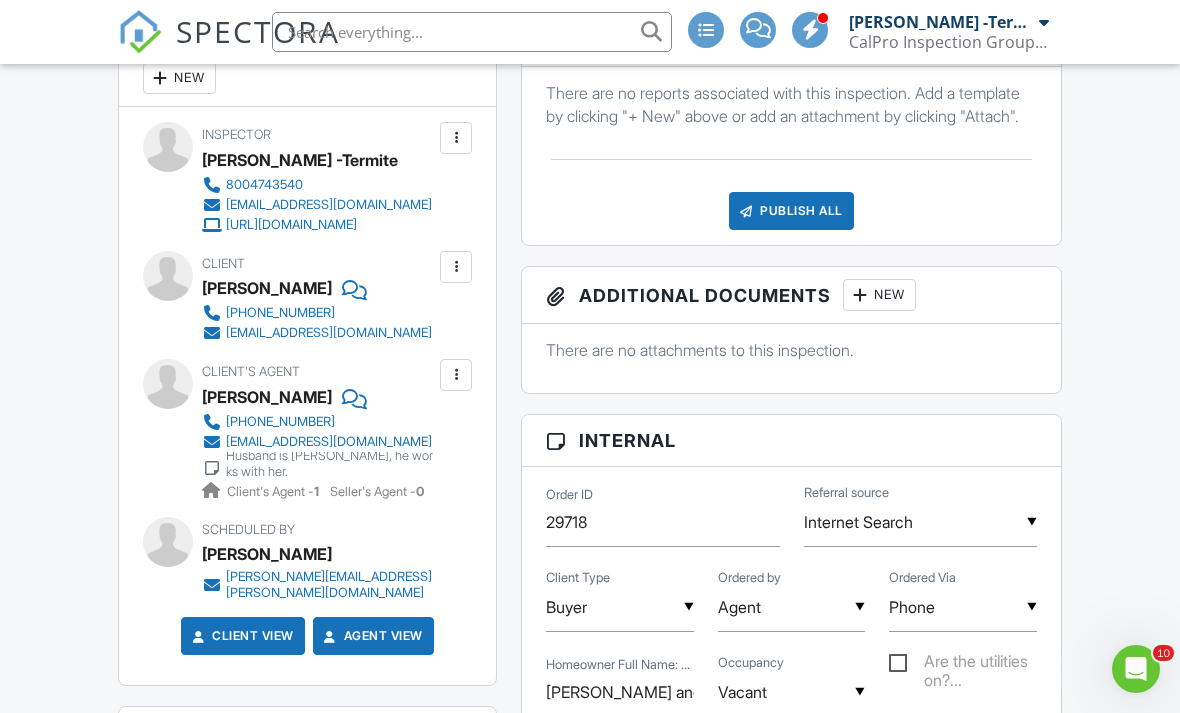 click on "Ron and Pat Richelieu | Trustee: Denice Trowbridge" at bounding box center [620, 692] 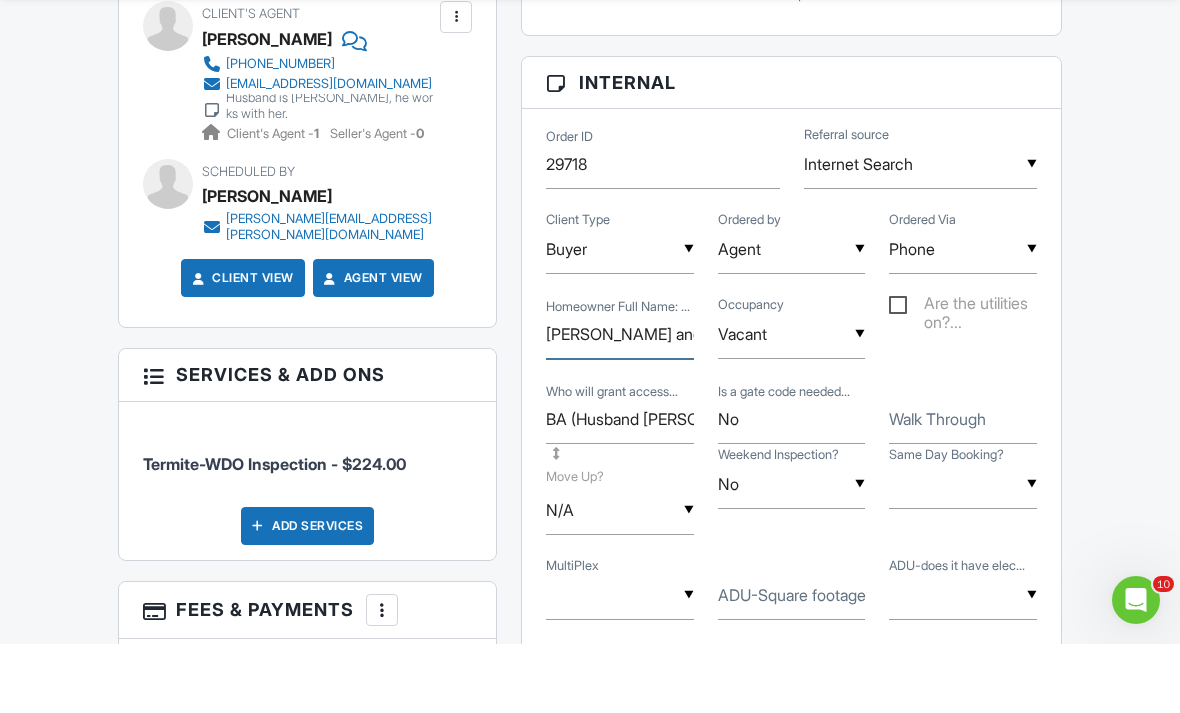 click on "Ron and Pat Richelieu | Trustee: Denice Trowbridge" at bounding box center [620, 403] 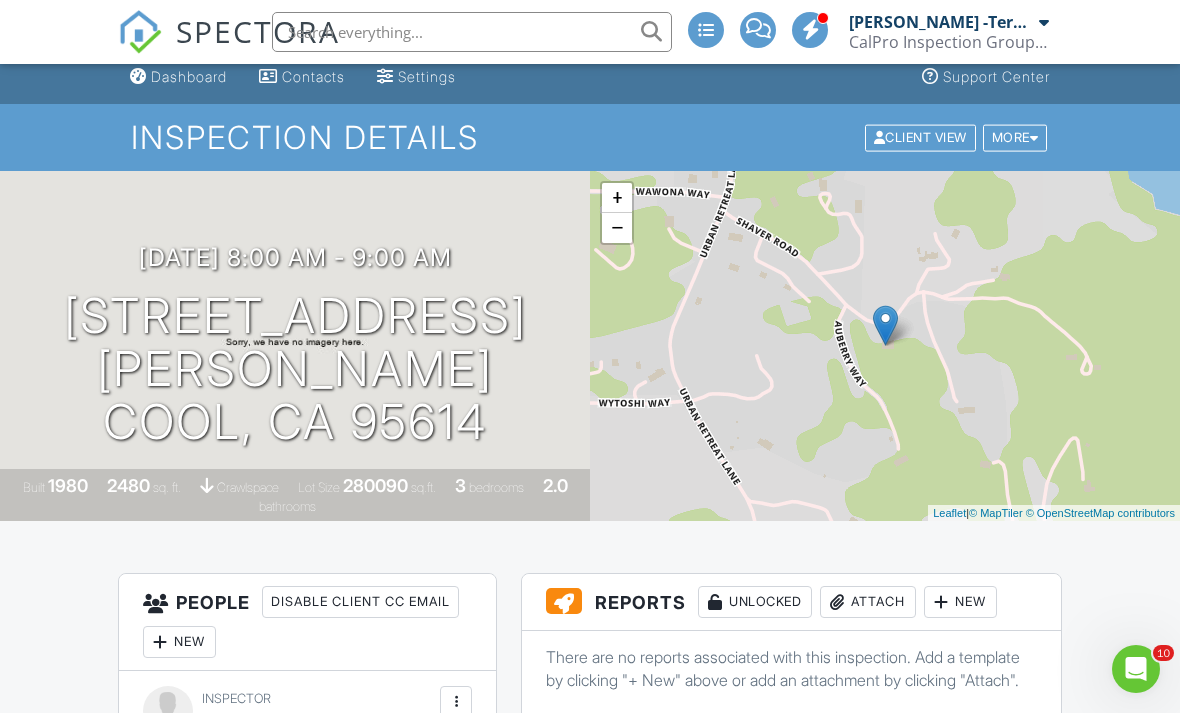 scroll, scrollTop: 0, scrollLeft: 30, axis: horizontal 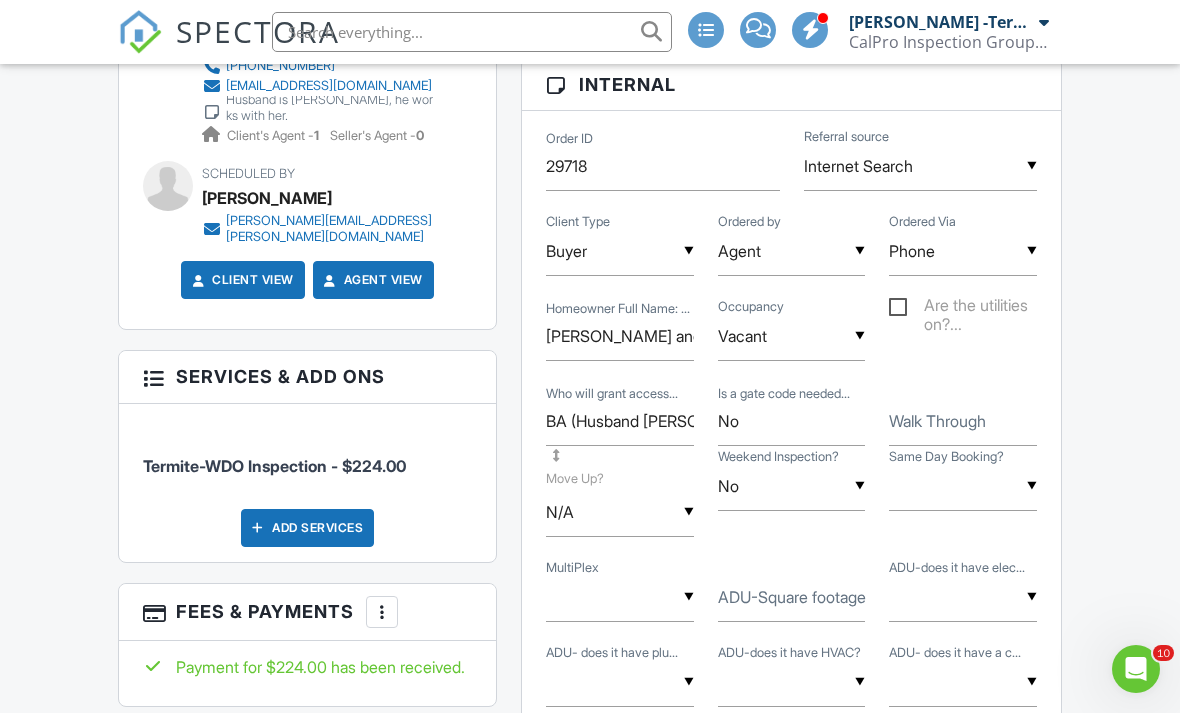 click on "SPECTORA
Adam Middleton -Termite
CalPro Inspection Group Sac
Role:
Inspector
Dashboard
Inspections
Calendar
Conversations
Tasks
Reporting
Equipment
Settings
What's New
Sign Out
Dashboard
Contacts
Settings
Support Center
Inspection Details
Client View
More
Property Details
Reschedule
Share
Cancel
Delete
Print Order
Convert to V9
07/09/2025  8:00 am
- 9:00 am
1810 Shaver Rd
Cool, CA 95614
Built
1980
2480
sq. ft.
crawlspace
Lot Size
280090
sq.ft.
3
bedrooms
2.0
bathrooms
+ − Leaflet  |  © MapTiler   © OpenStreetMap contributors" at bounding box center (590, 1101) 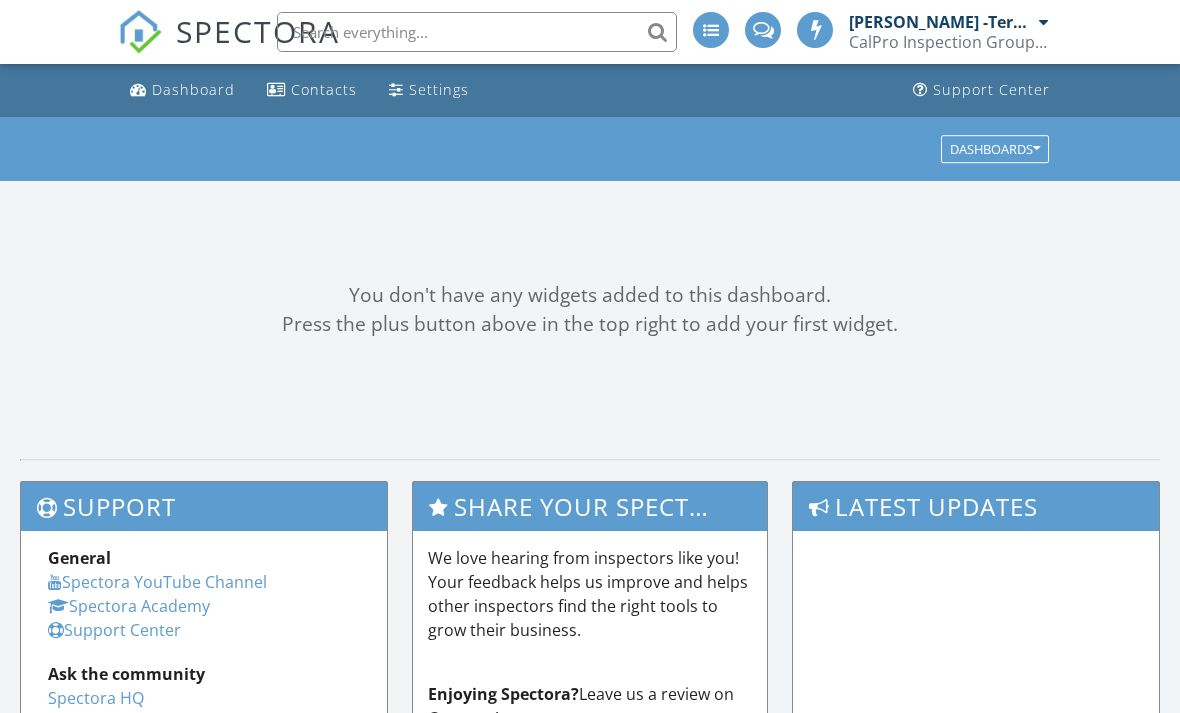 scroll, scrollTop: 0, scrollLeft: 0, axis: both 